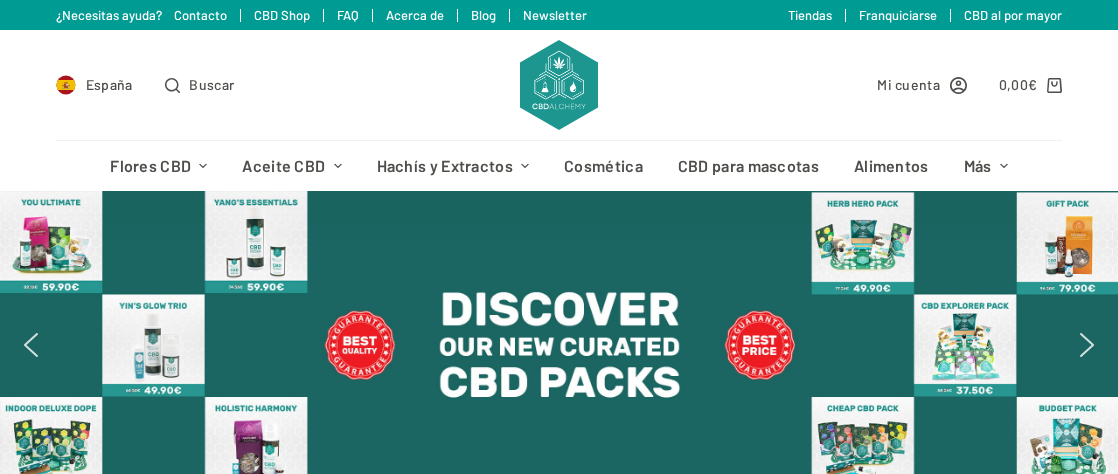 scroll, scrollTop: 0, scrollLeft: 0, axis: both 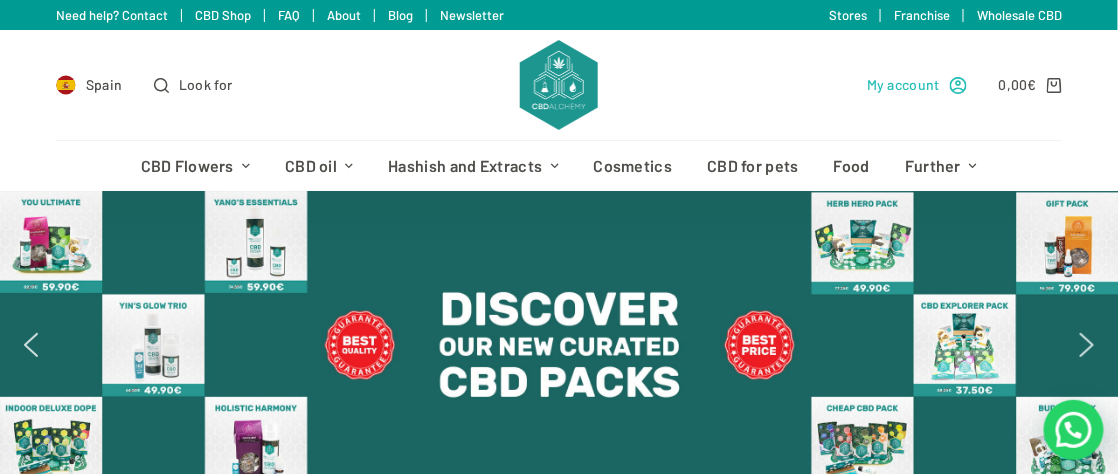 click on "My account" at bounding box center (903, 84) 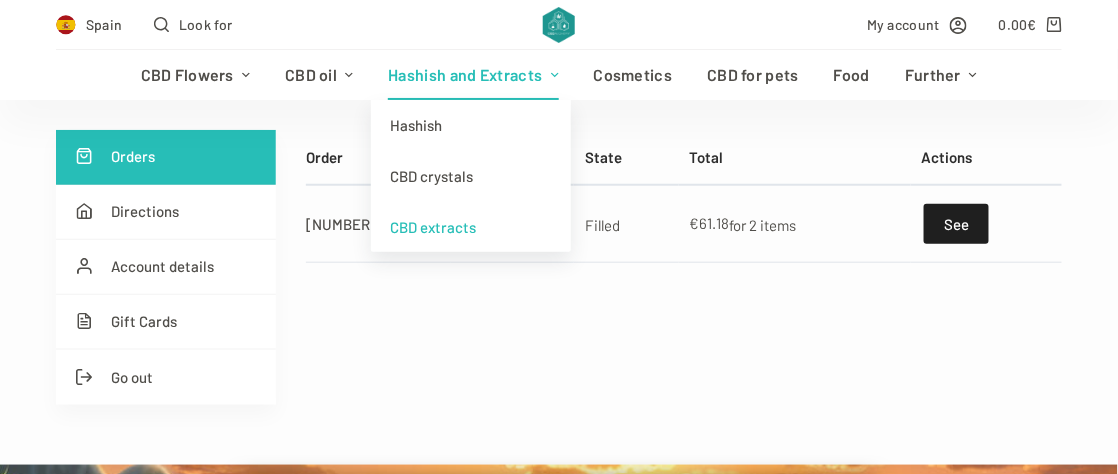 scroll, scrollTop: 400, scrollLeft: 0, axis: vertical 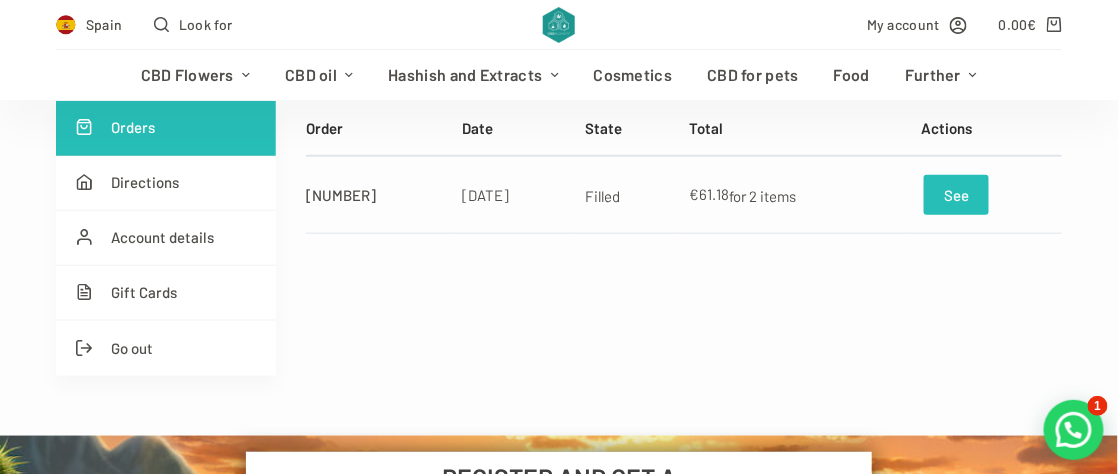 click on "See" at bounding box center (956, 195) 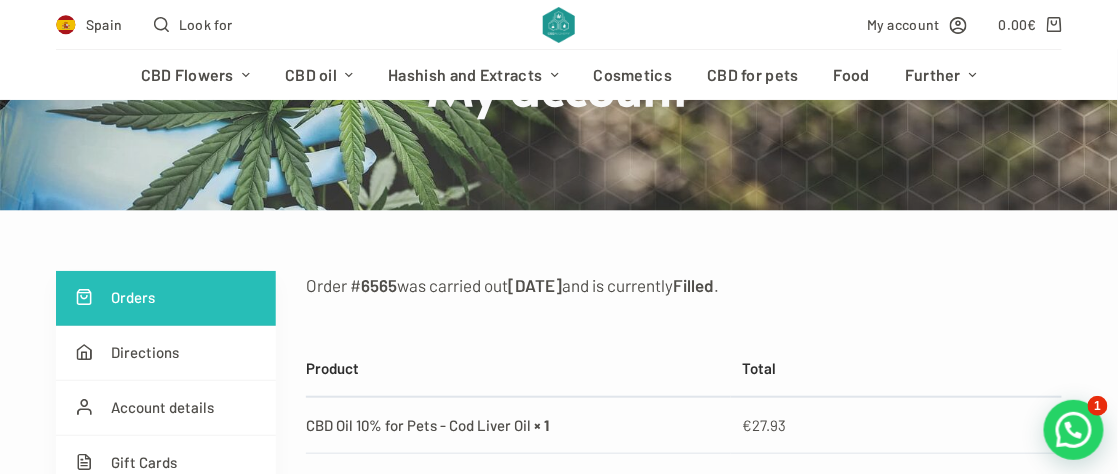 scroll, scrollTop: 200, scrollLeft: 0, axis: vertical 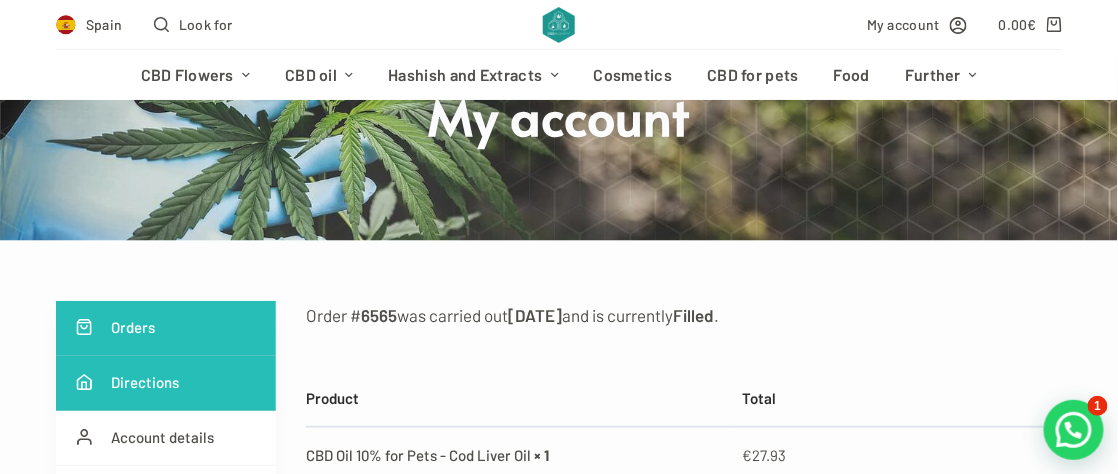 click on "Directions" at bounding box center [145, 382] 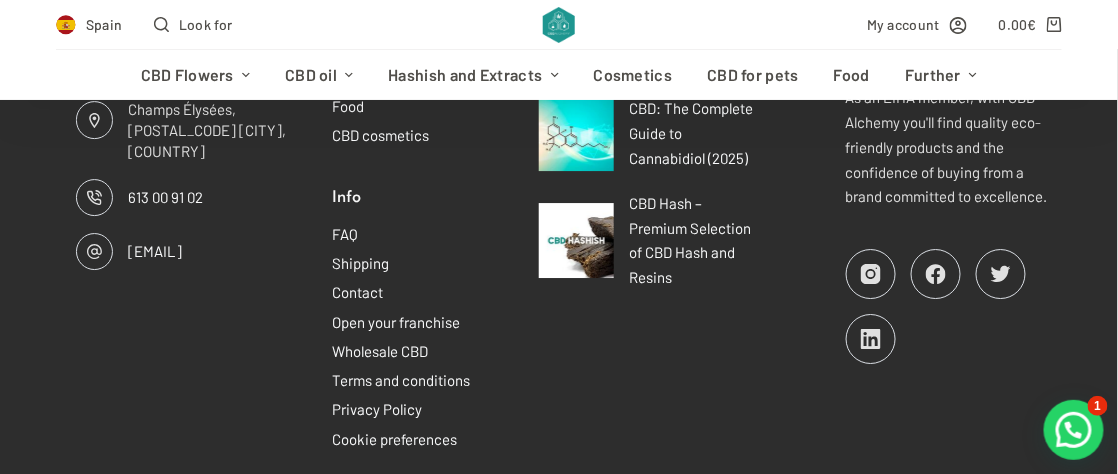 scroll, scrollTop: 1600, scrollLeft: 0, axis: vertical 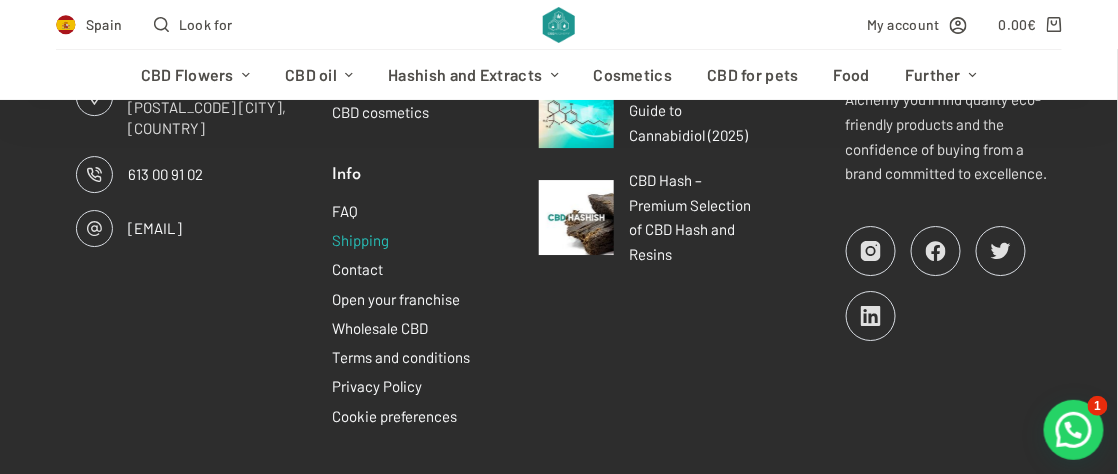 click on "Shipping" at bounding box center (360, 240) 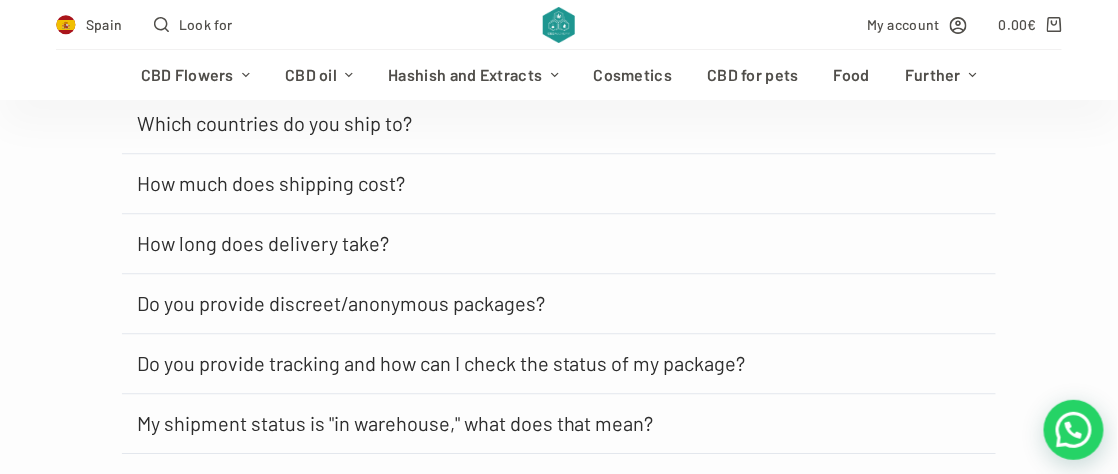 scroll, scrollTop: 1304, scrollLeft: 0, axis: vertical 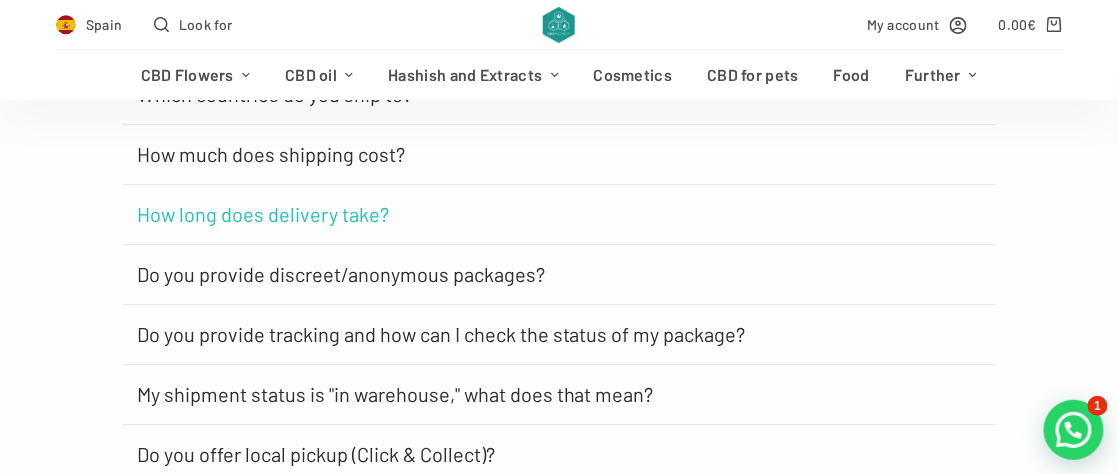 click on "How long does delivery take?" at bounding box center [263, 214] 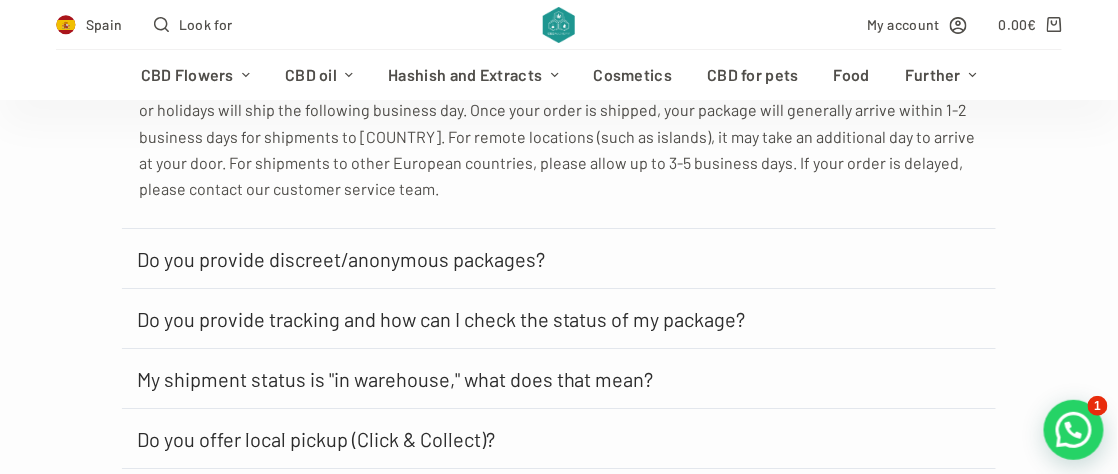 scroll, scrollTop: 1504, scrollLeft: 0, axis: vertical 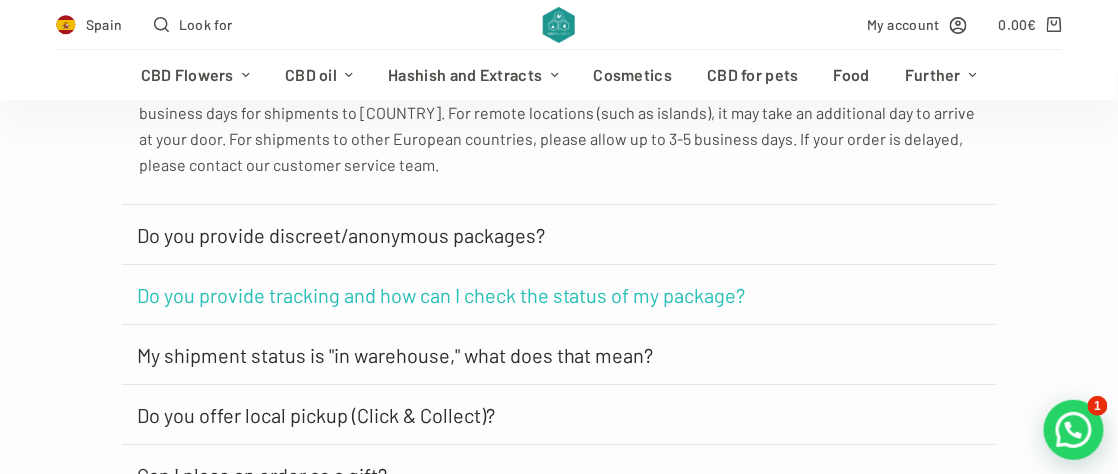 click on "Do you provide tracking and how can I check the status of my package?" at bounding box center [441, 295] 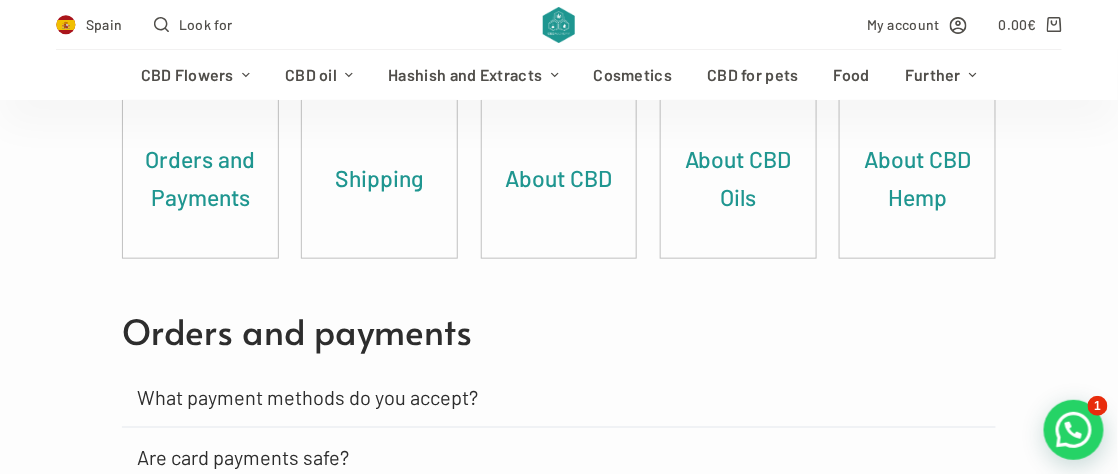 scroll, scrollTop: 304, scrollLeft: 0, axis: vertical 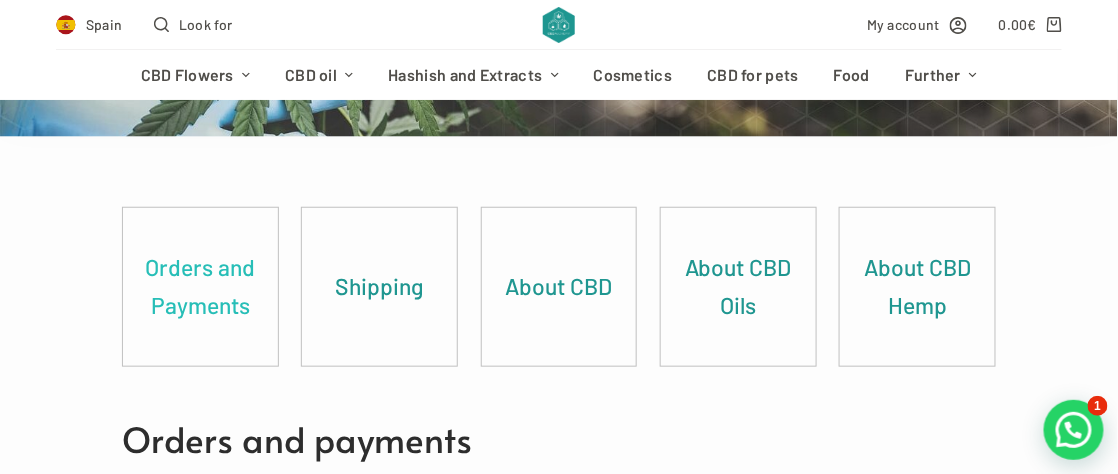 click on "Orders and Payments" at bounding box center [200, 286] 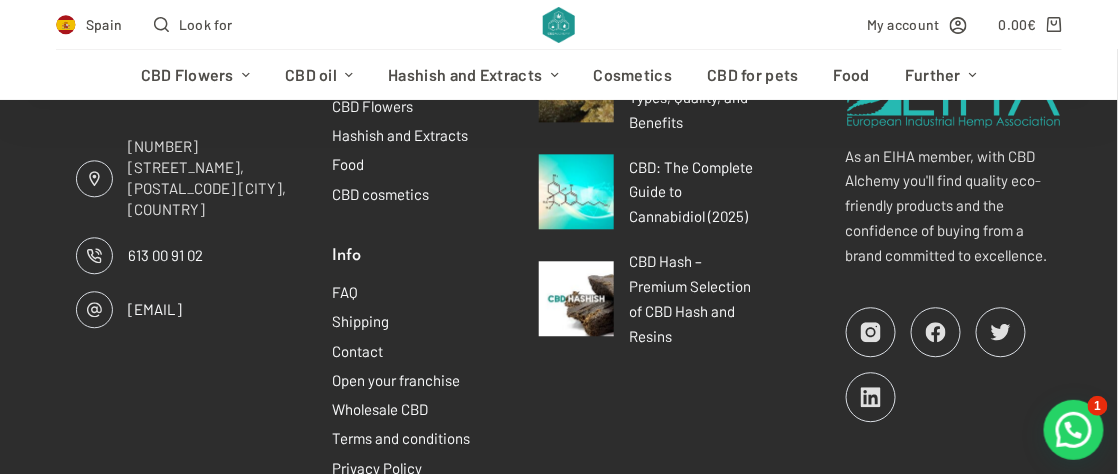 scroll, scrollTop: 3052, scrollLeft: 0, axis: vertical 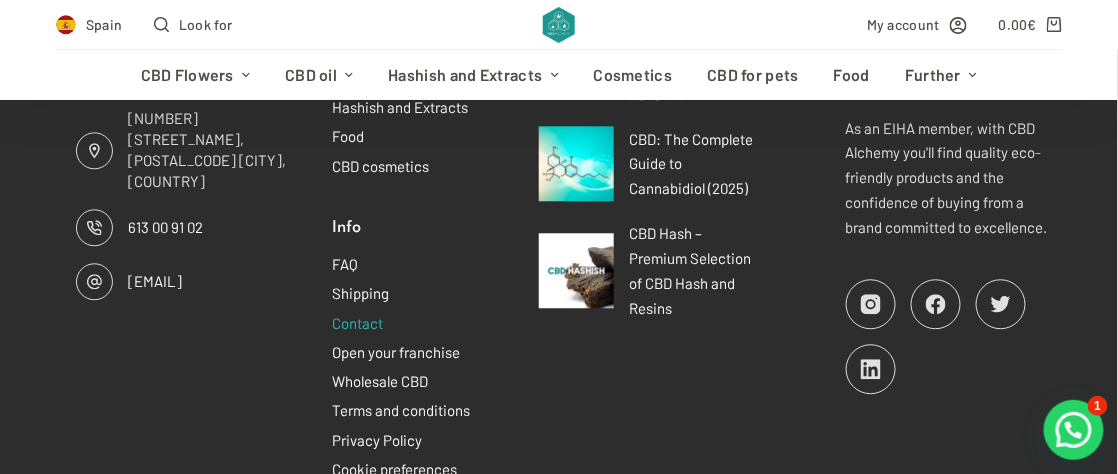 click on "Contact" at bounding box center [357, 323] 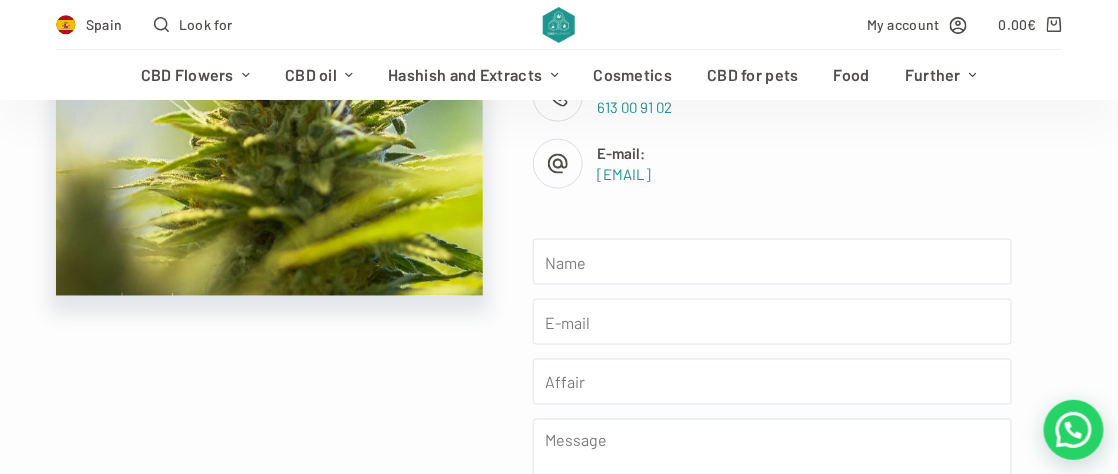 scroll, scrollTop: 700, scrollLeft: 0, axis: vertical 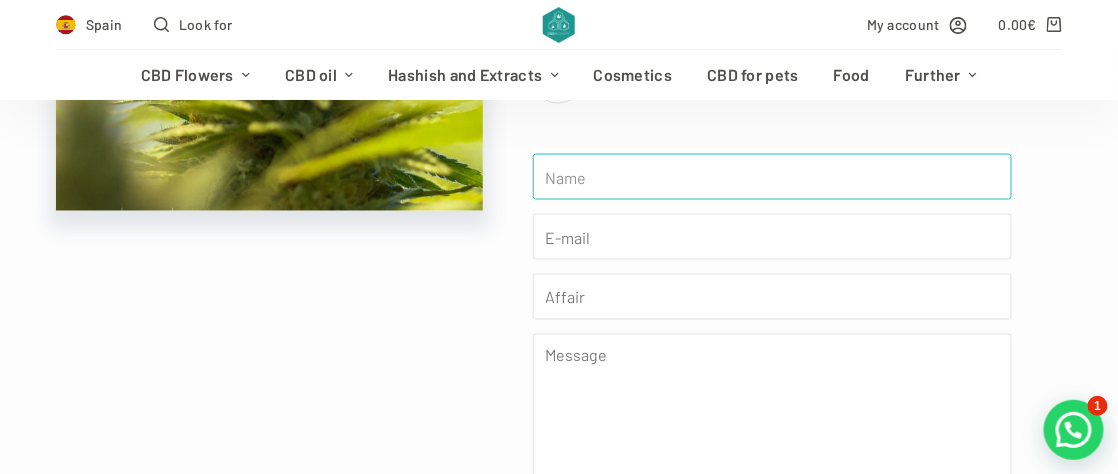 click at bounding box center [773, 177] 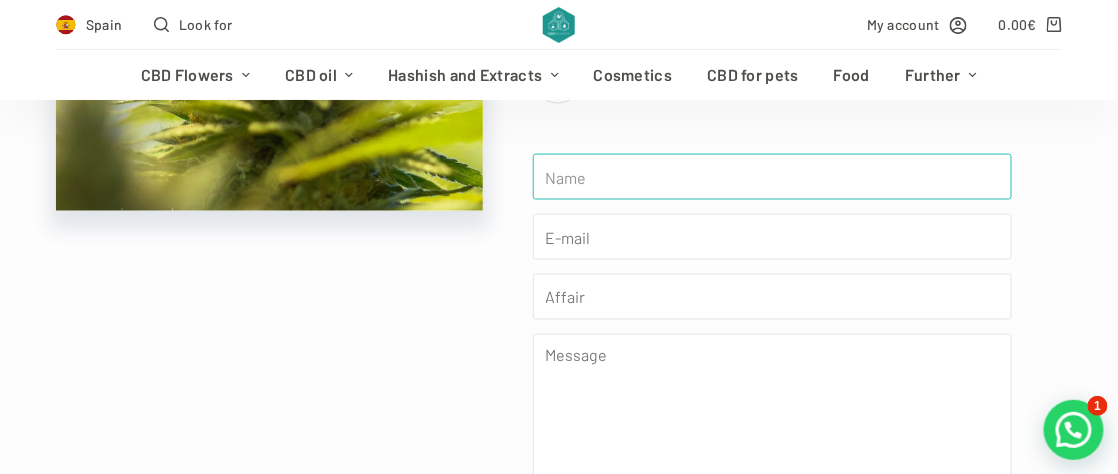 type on "[FIRST] [LAST]" 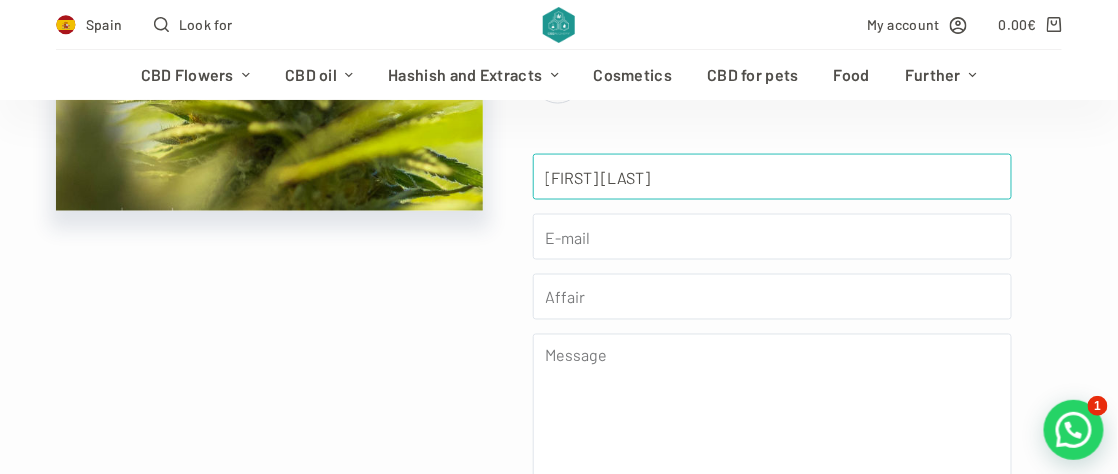 type on "[EMAIL]" 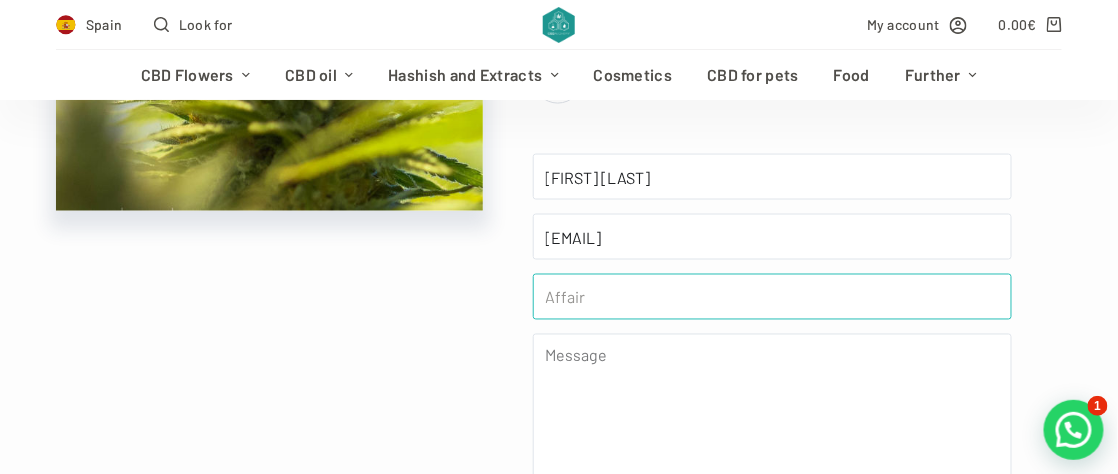 click at bounding box center [773, 297] 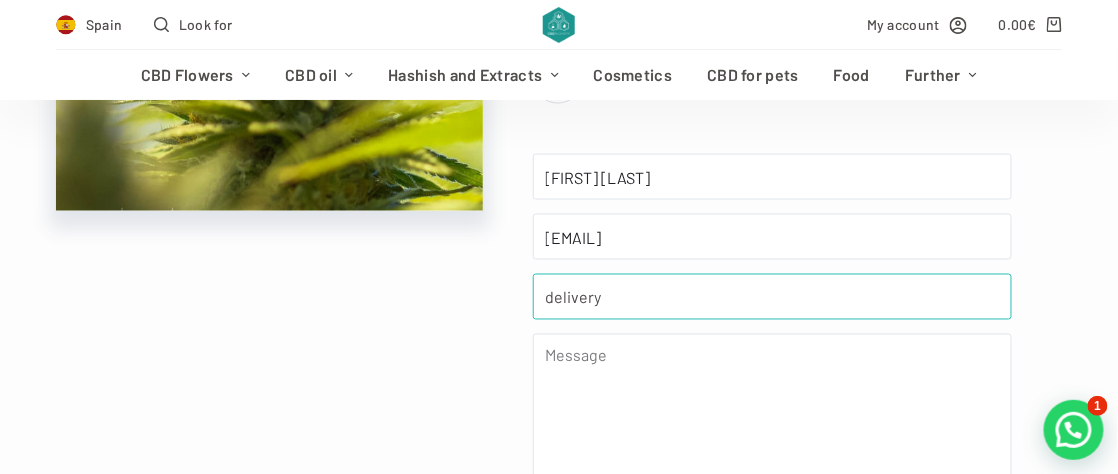 type on "delivery" 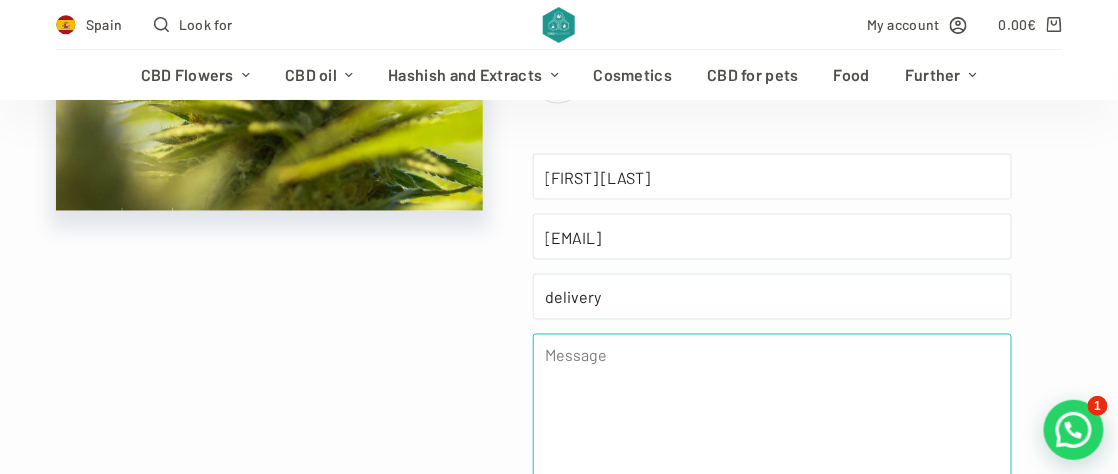click at bounding box center [773, 419] 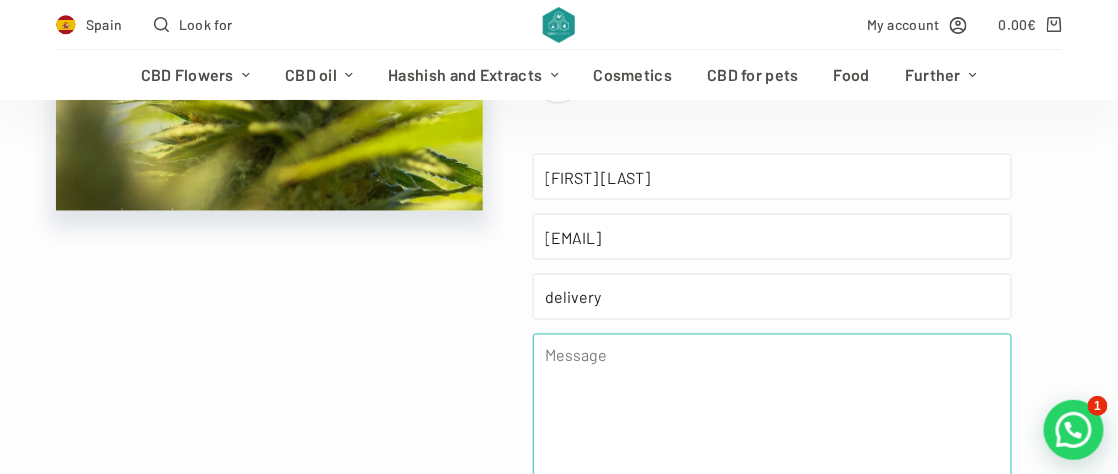 click at bounding box center (773, 419) 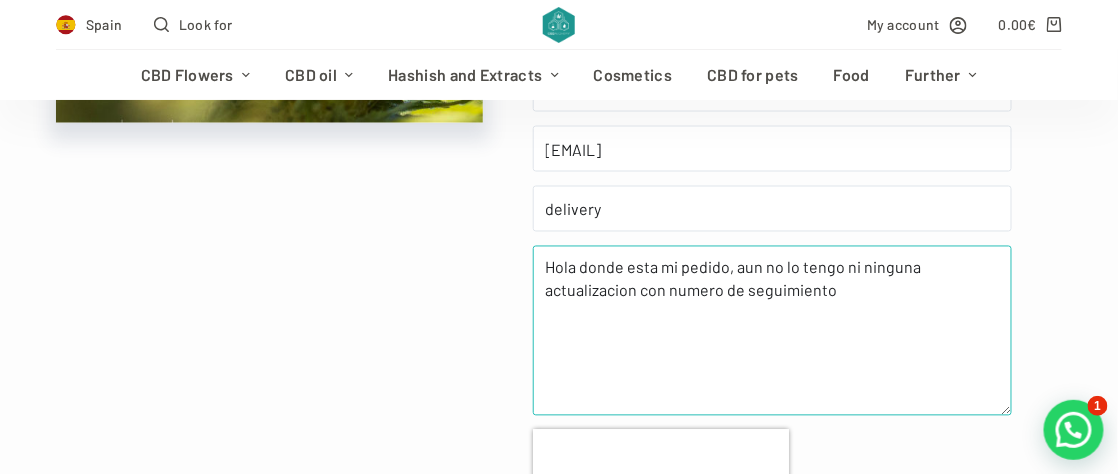 scroll, scrollTop: 900, scrollLeft: 0, axis: vertical 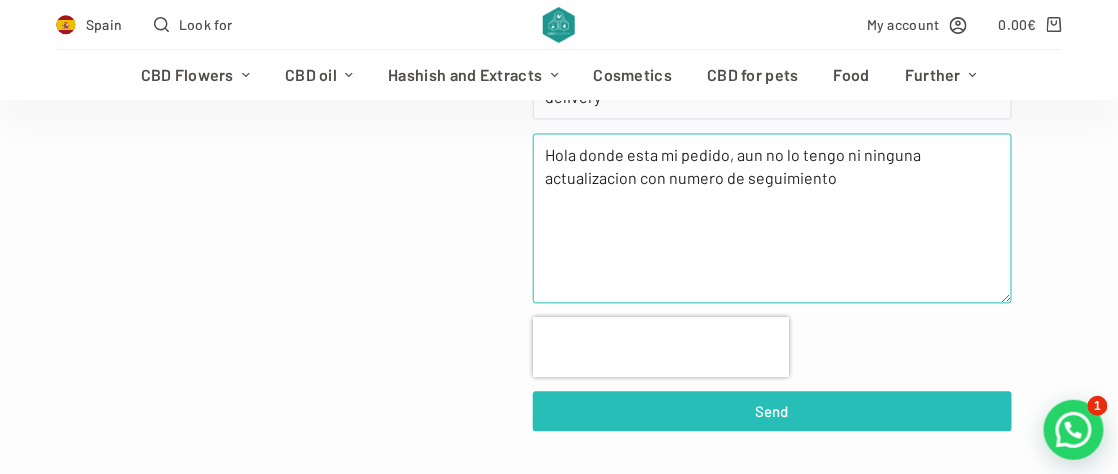 type on "Hola donde esta mi pedido, aun no lo tengo ni ninguna actualizacion con numero de seguimiento" 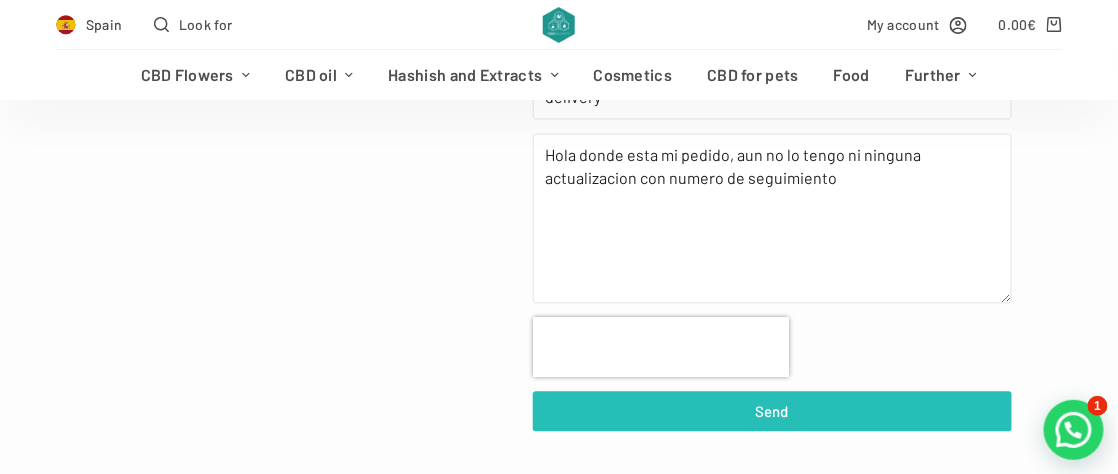 click on "Send" at bounding box center (772, 412) 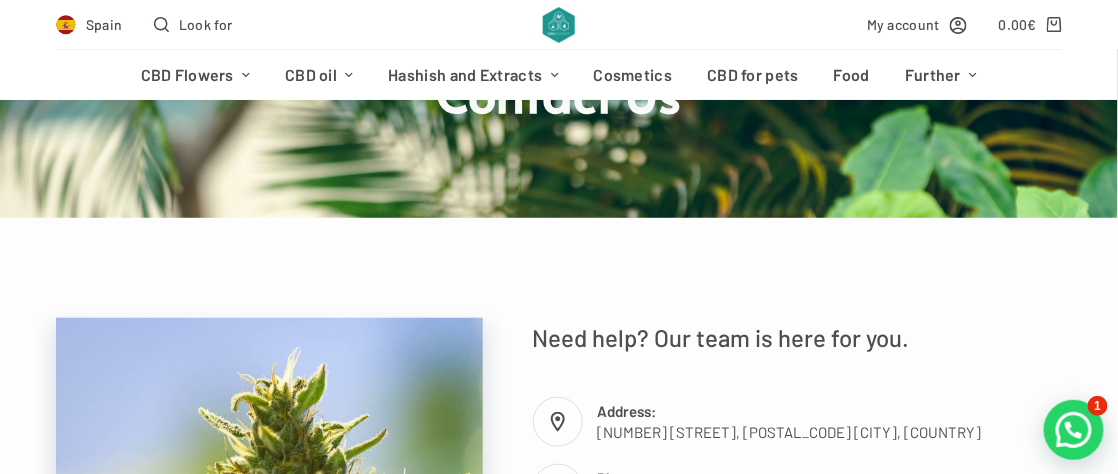 scroll, scrollTop: 0, scrollLeft: 0, axis: both 